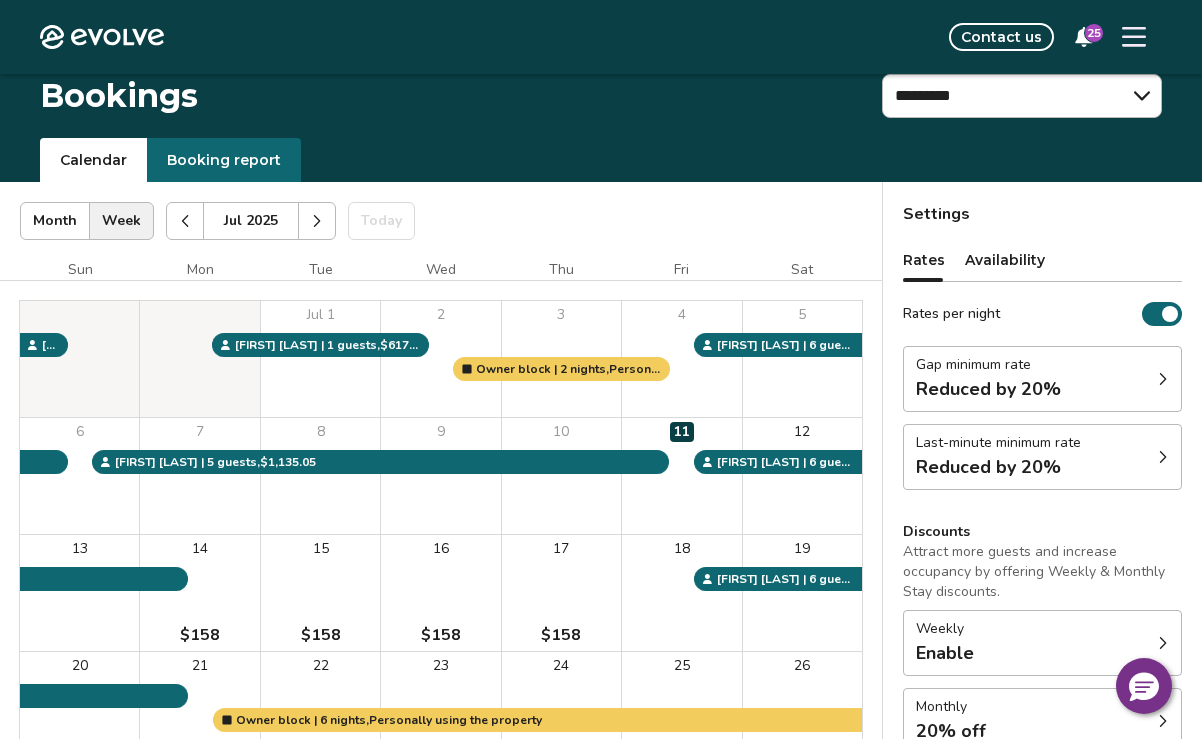 select on "**********" 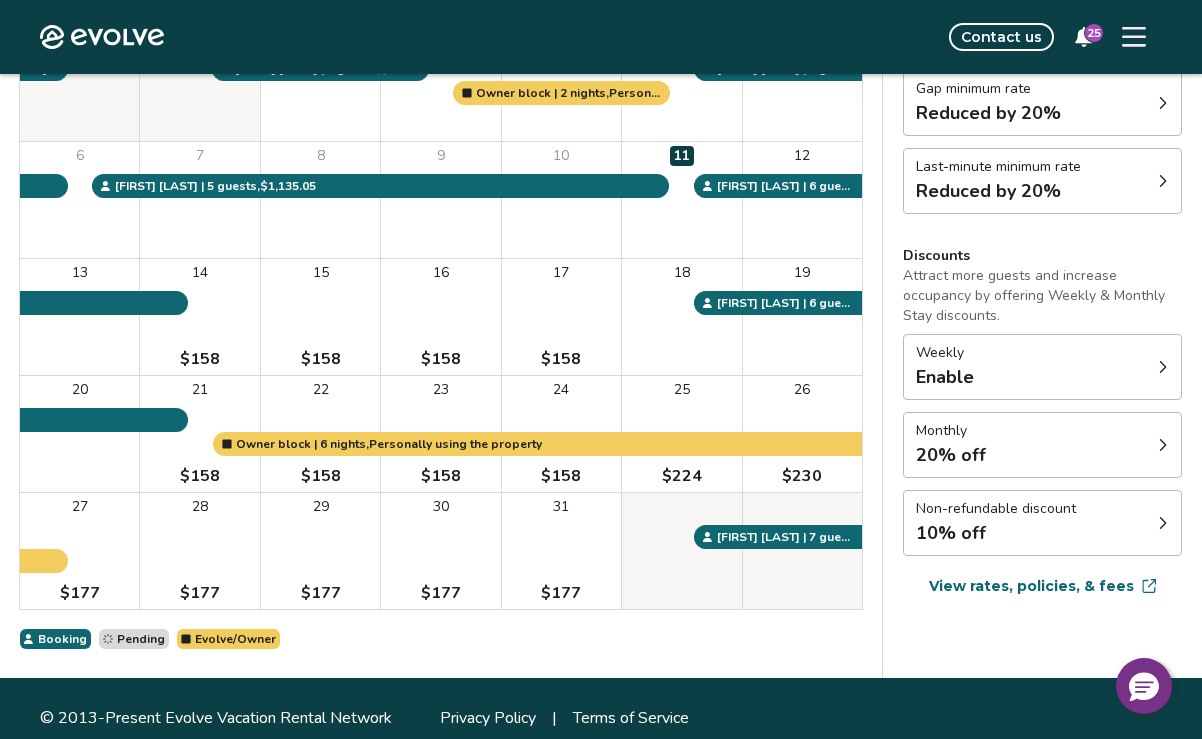 scroll, scrollTop: 274, scrollLeft: 0, axis: vertical 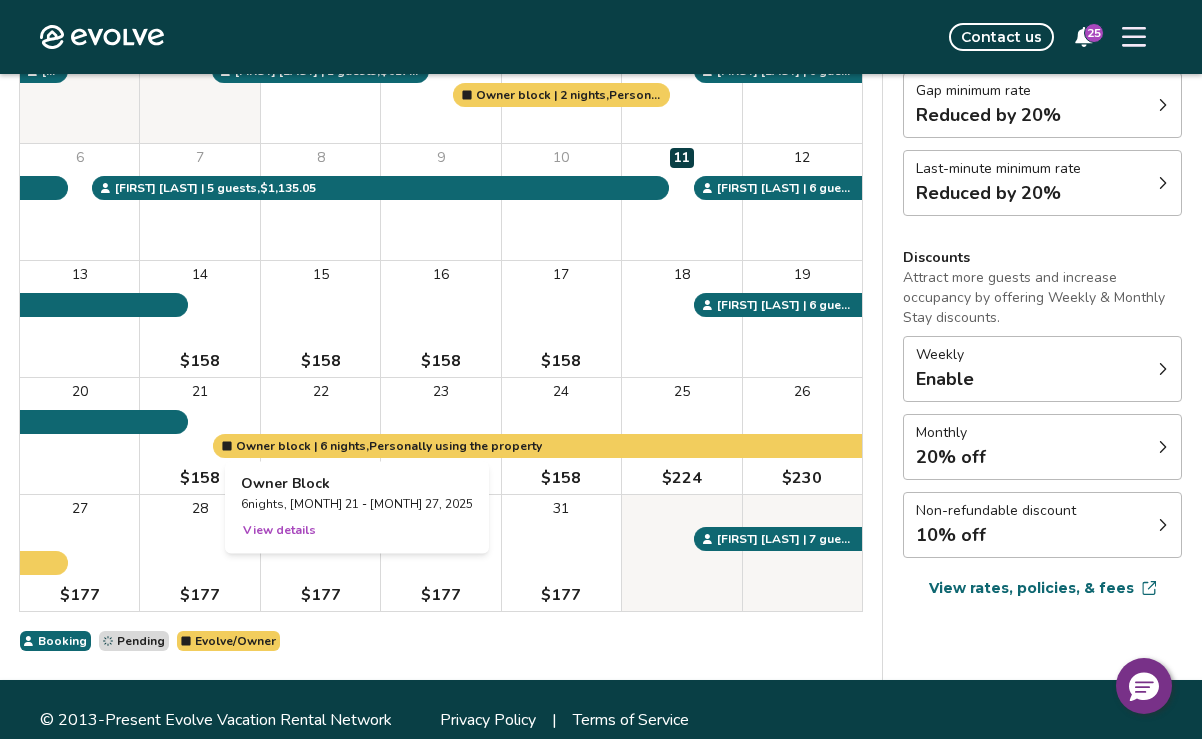 click at bounding box center [320, 436] 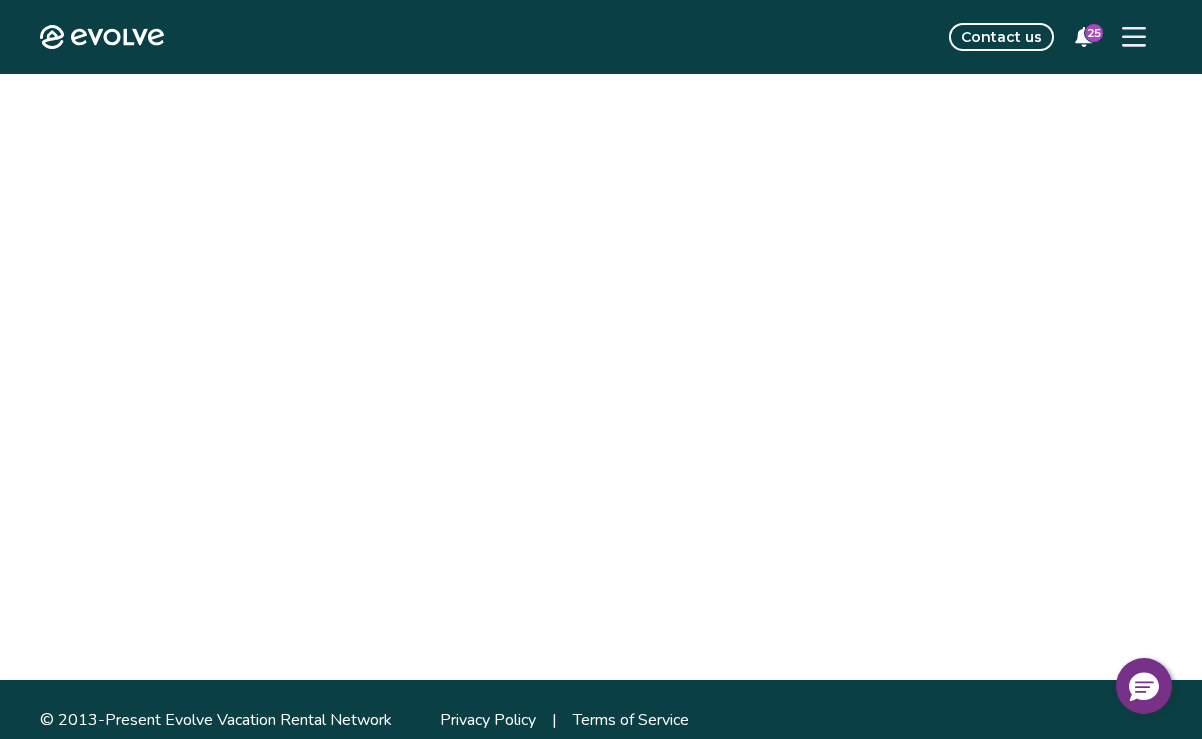 scroll, scrollTop: 0, scrollLeft: 0, axis: both 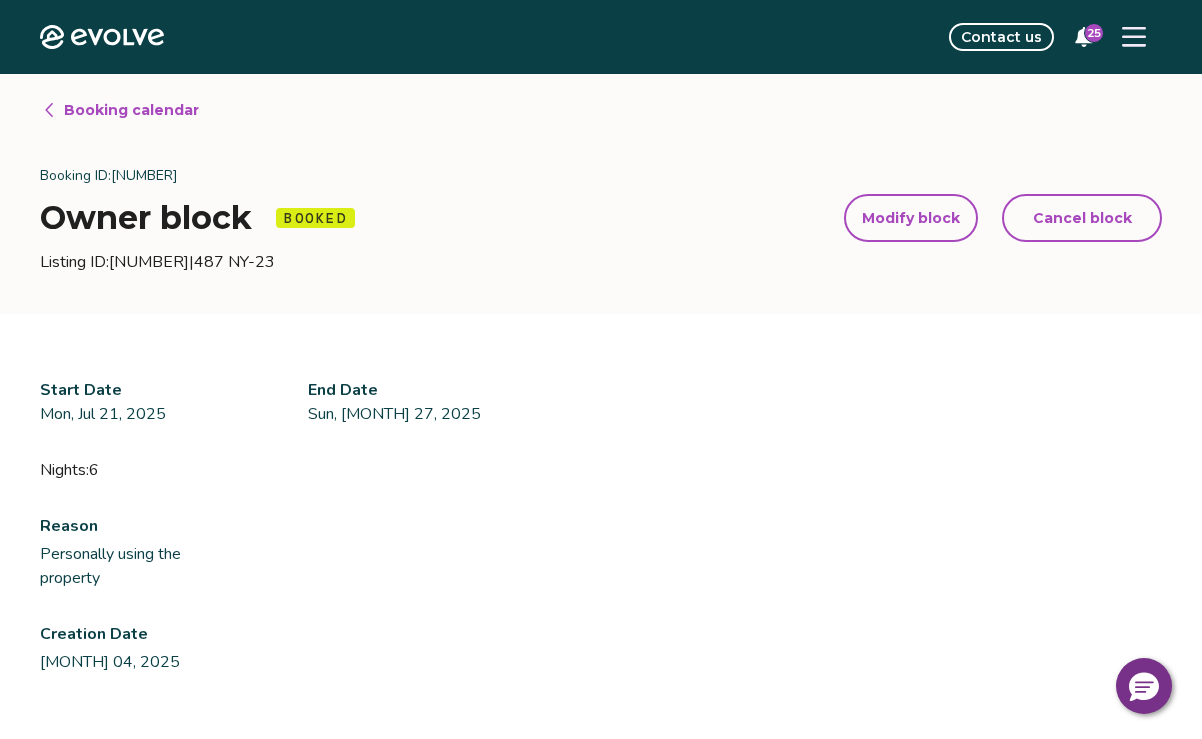 click on "Cancel block" at bounding box center (1082, 218) 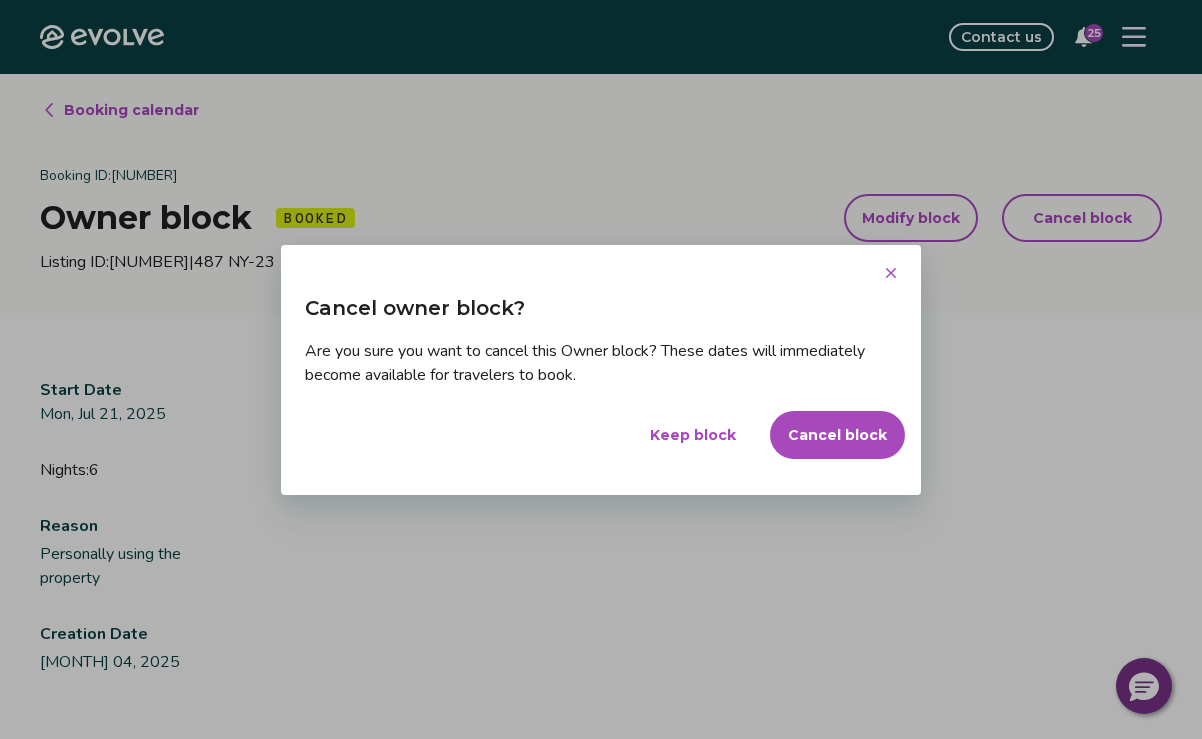 click on "Cancel block" at bounding box center [837, 435] 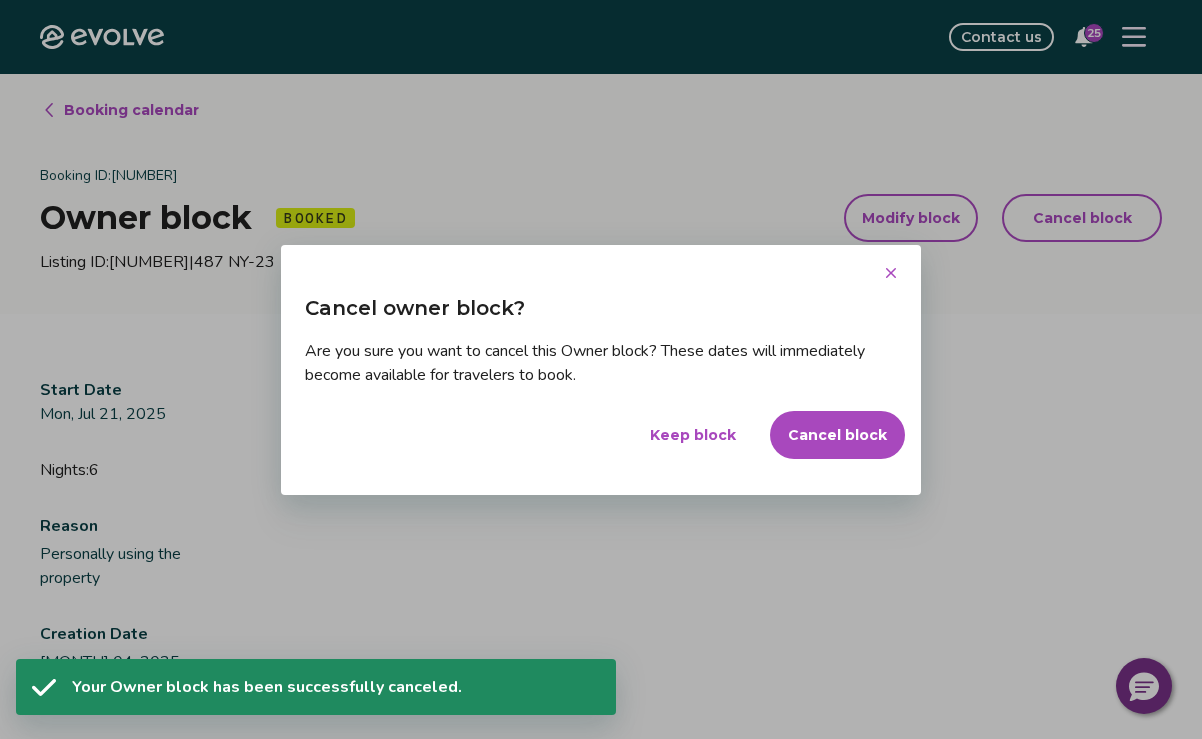 scroll, scrollTop: 74, scrollLeft: 0, axis: vertical 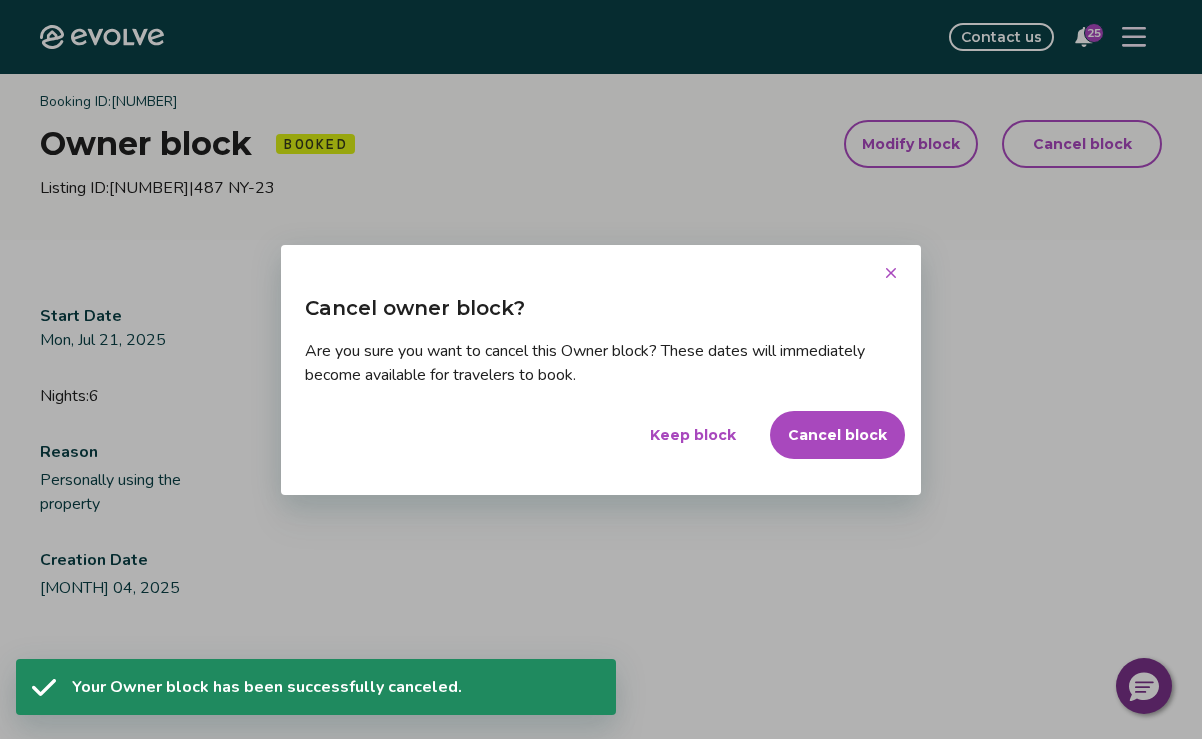 select on "**********" 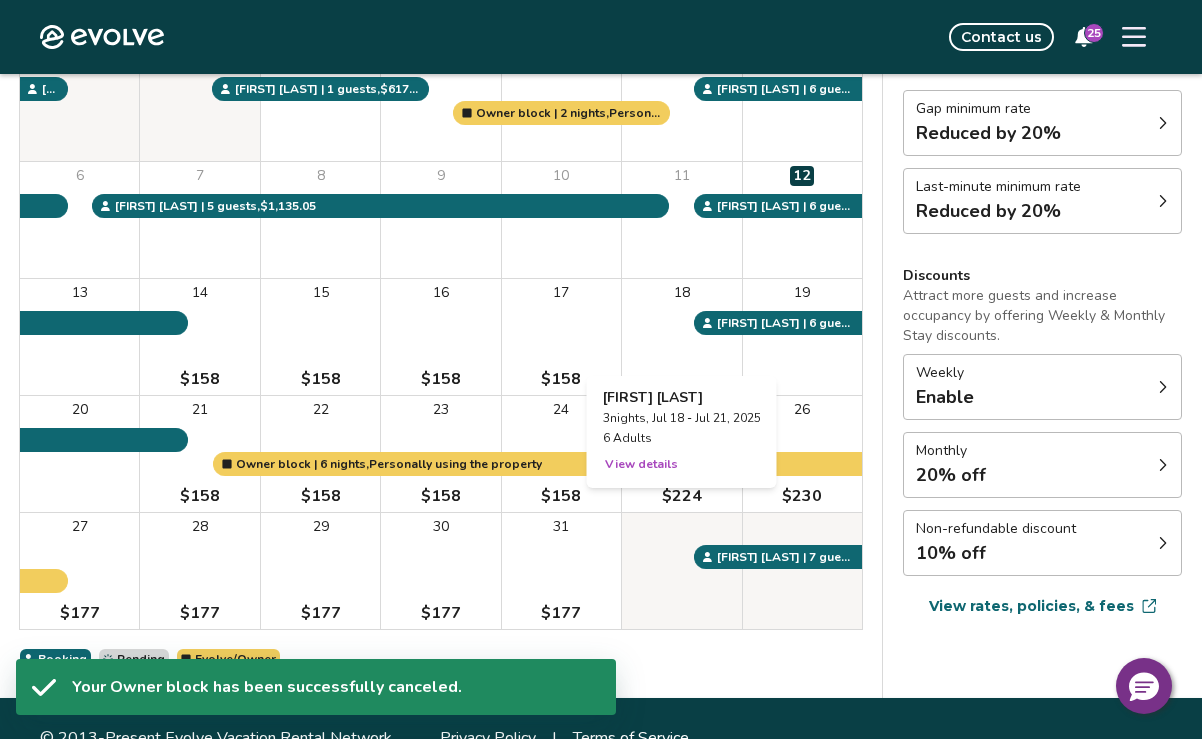 scroll, scrollTop: 261, scrollLeft: 0, axis: vertical 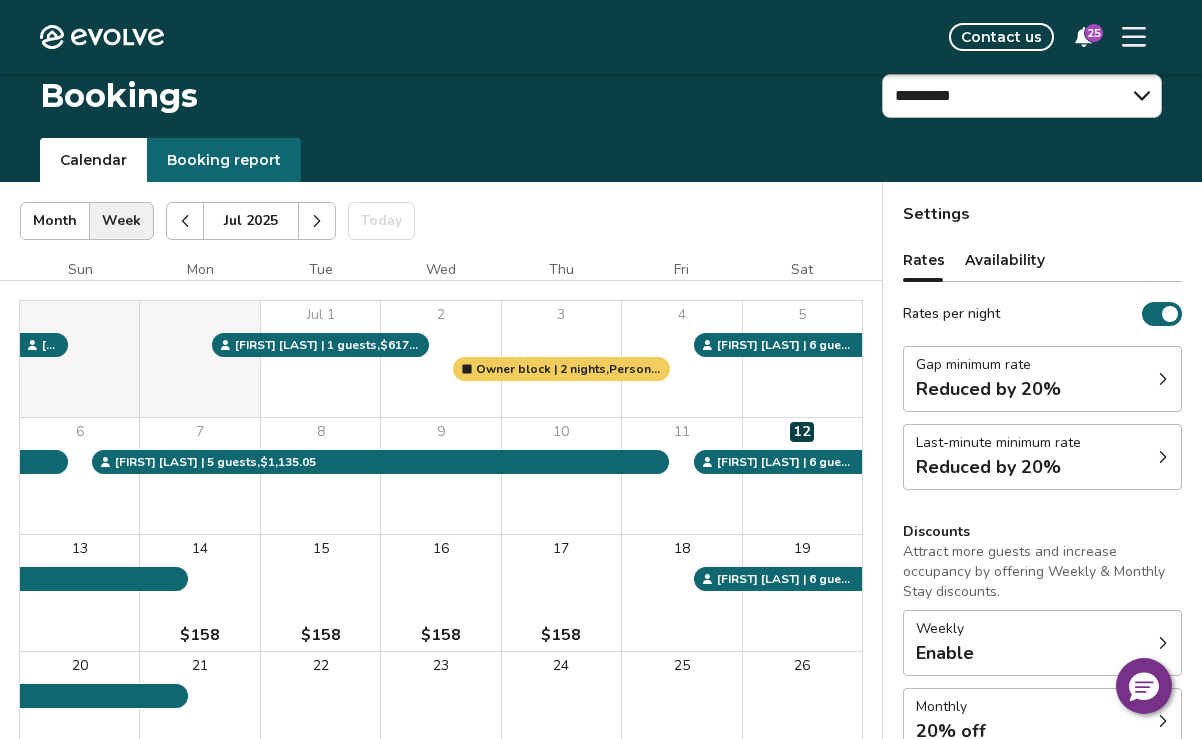 select on "**********" 